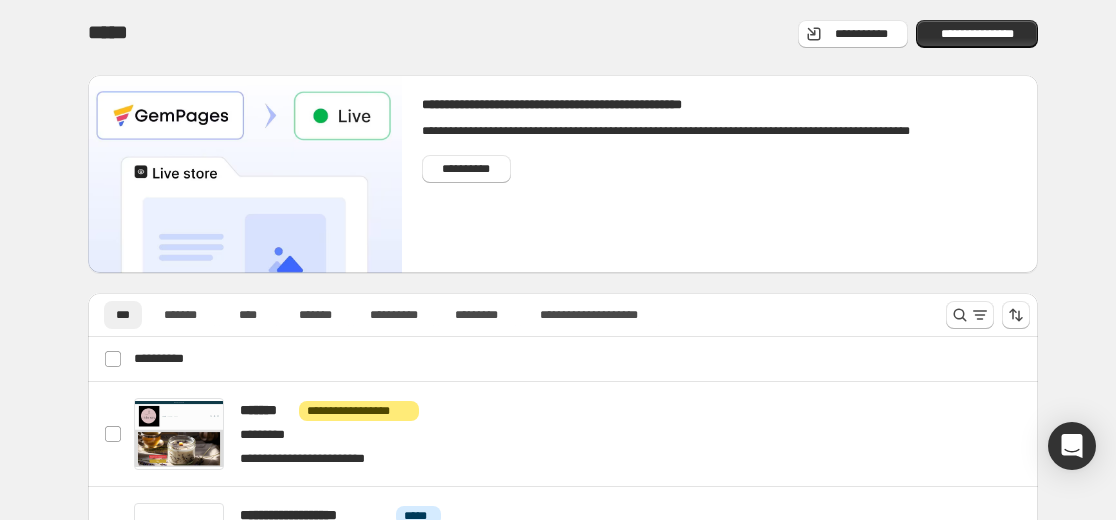 scroll, scrollTop: 0, scrollLeft: 0, axis: both 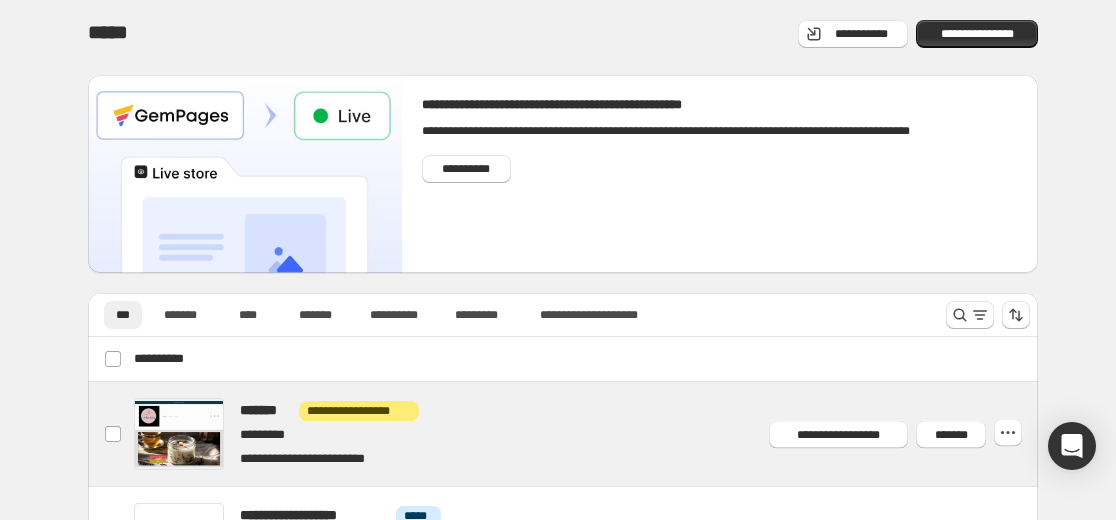click at bounding box center [587, 434] 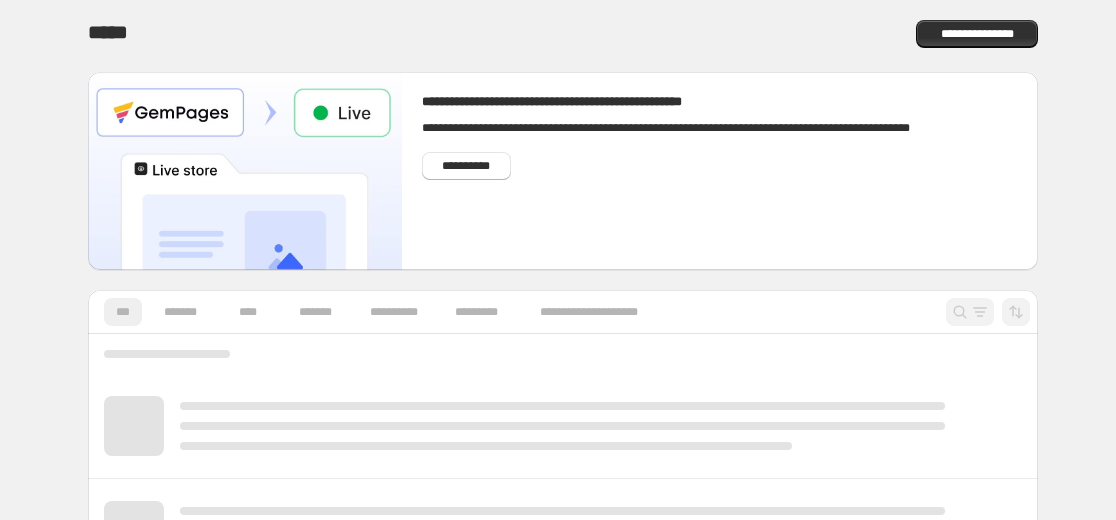 scroll, scrollTop: 0, scrollLeft: 0, axis: both 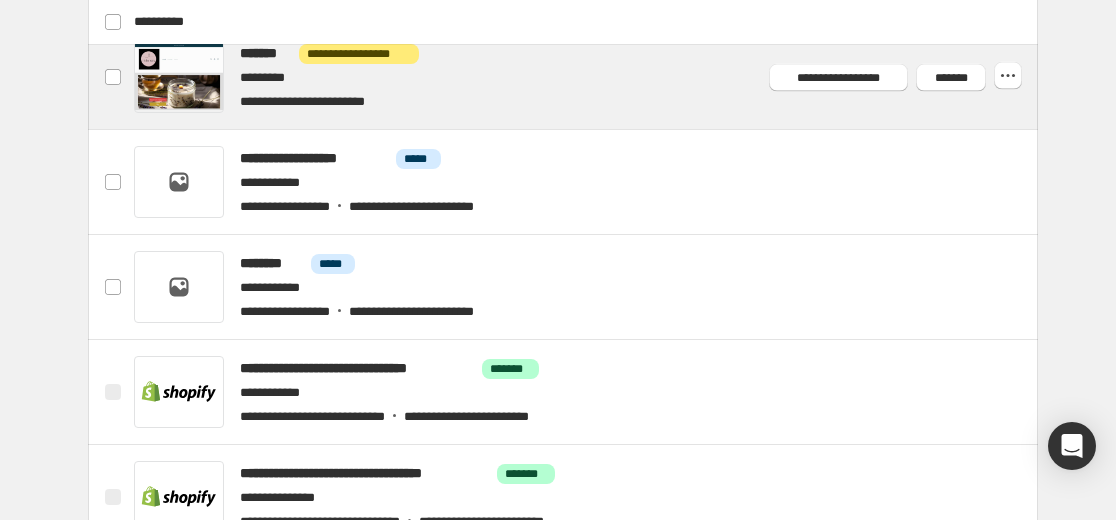 click at bounding box center (587, 77) 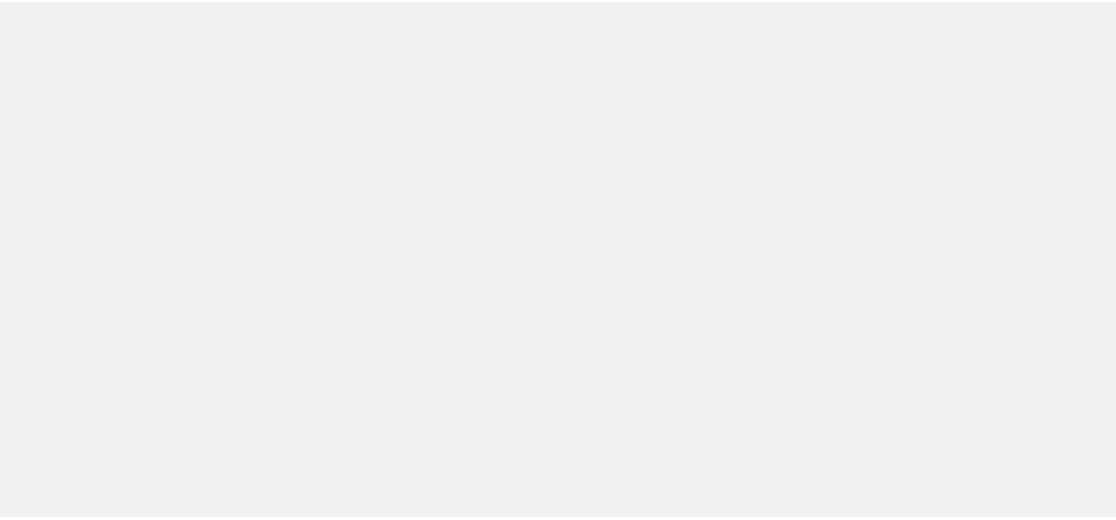 scroll, scrollTop: 0, scrollLeft: 0, axis: both 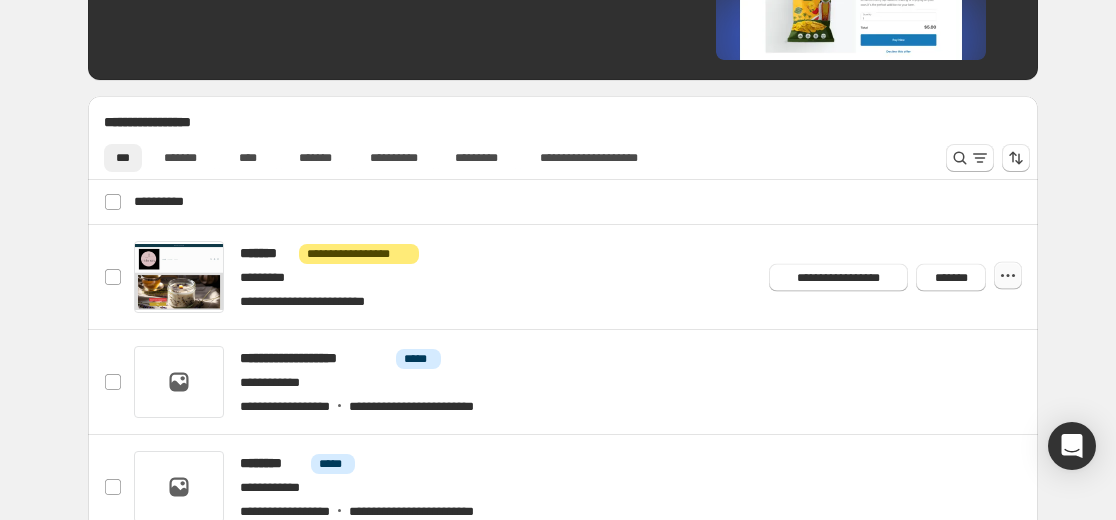 click 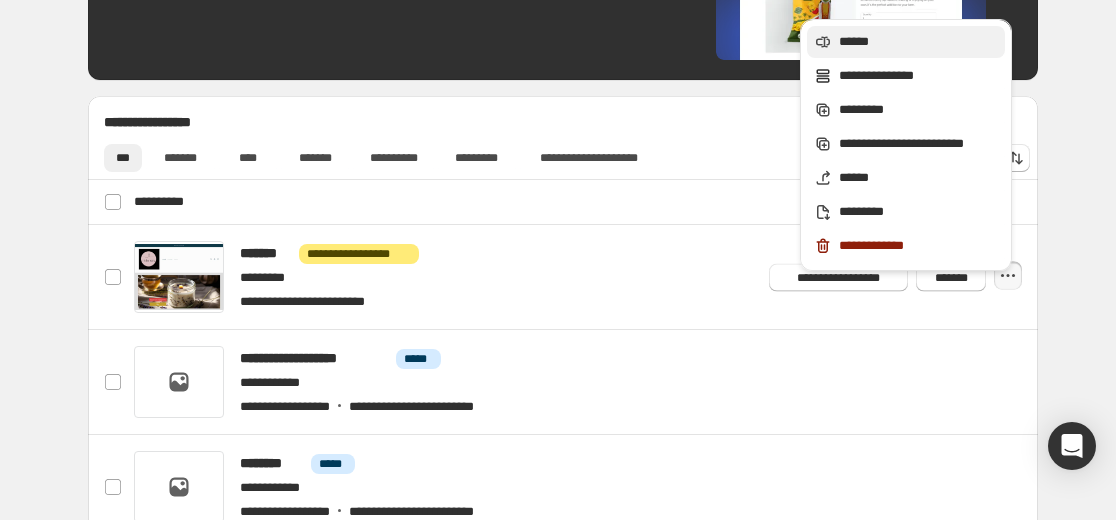 click on "******" at bounding box center [919, 42] 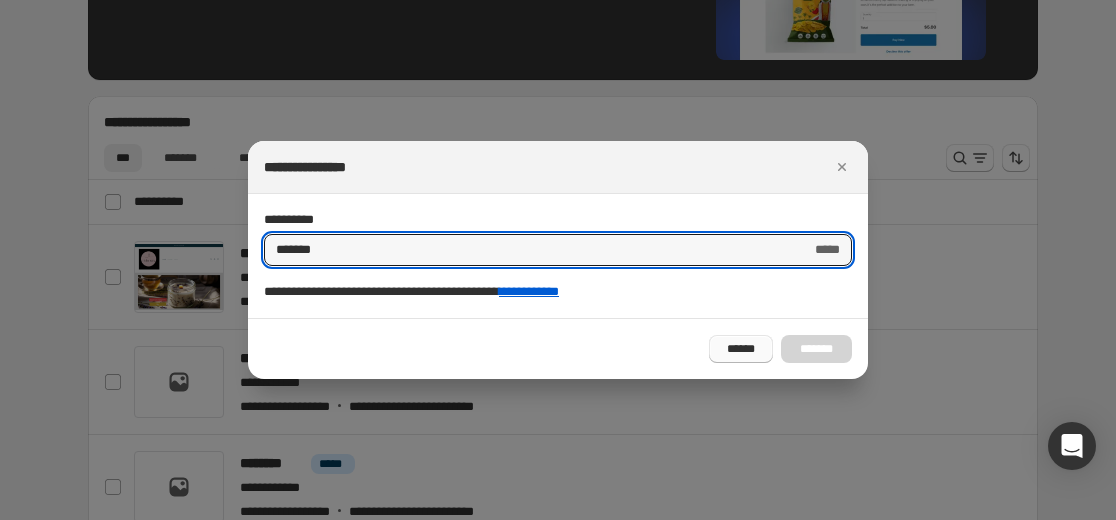 click on "******" at bounding box center (741, 349) 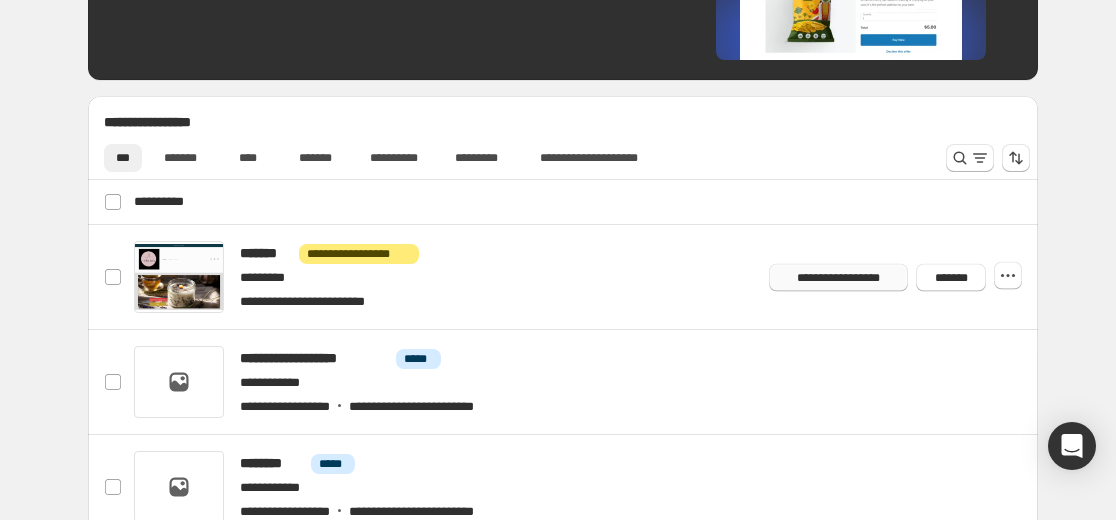 click on "**********" at bounding box center (838, 277) 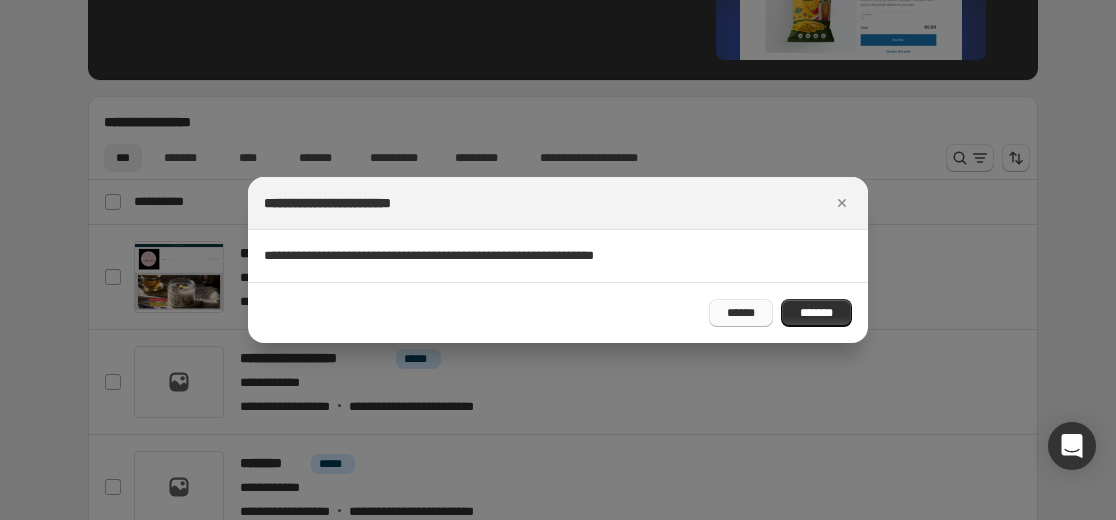 click on "******" at bounding box center (741, 313) 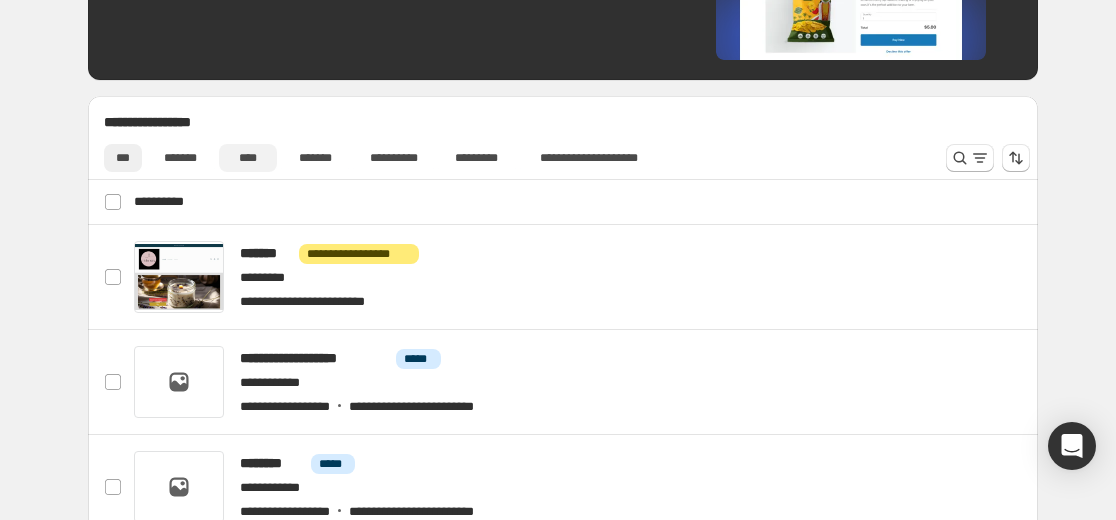click on "****" at bounding box center [248, 158] 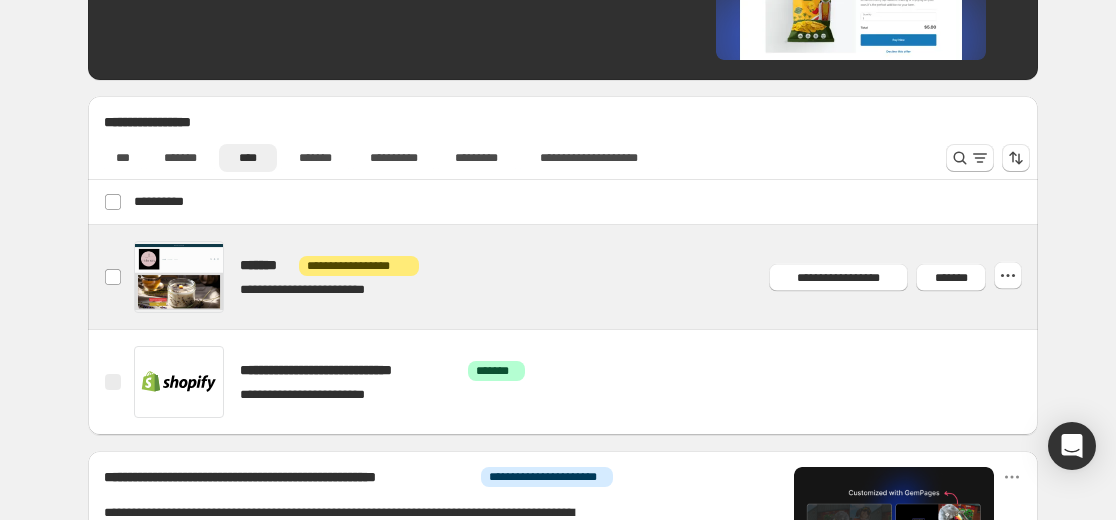 click at bounding box center [587, 277] 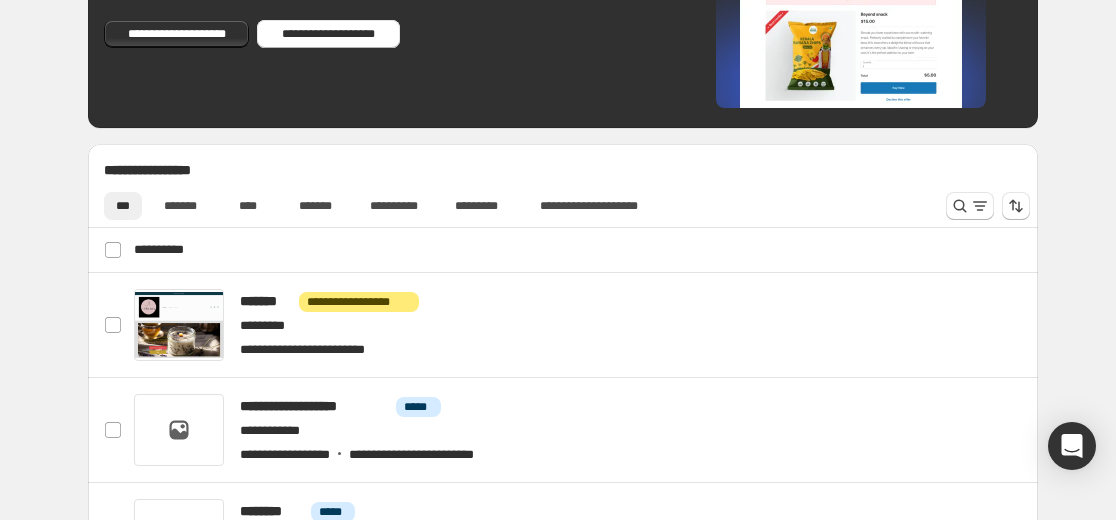 scroll, scrollTop: 1000, scrollLeft: 0, axis: vertical 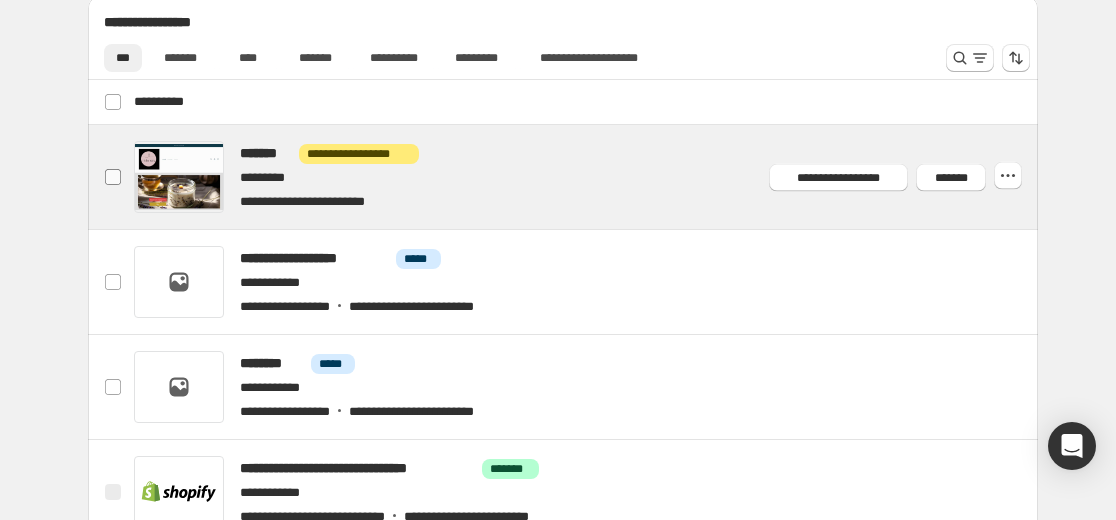 click at bounding box center [113, 177] 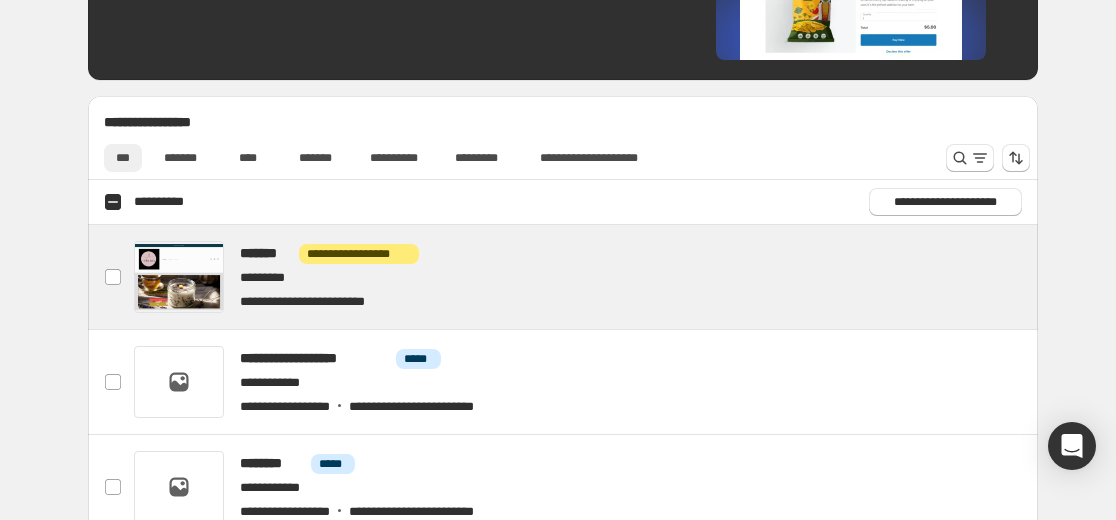 scroll, scrollTop: 898, scrollLeft: 0, axis: vertical 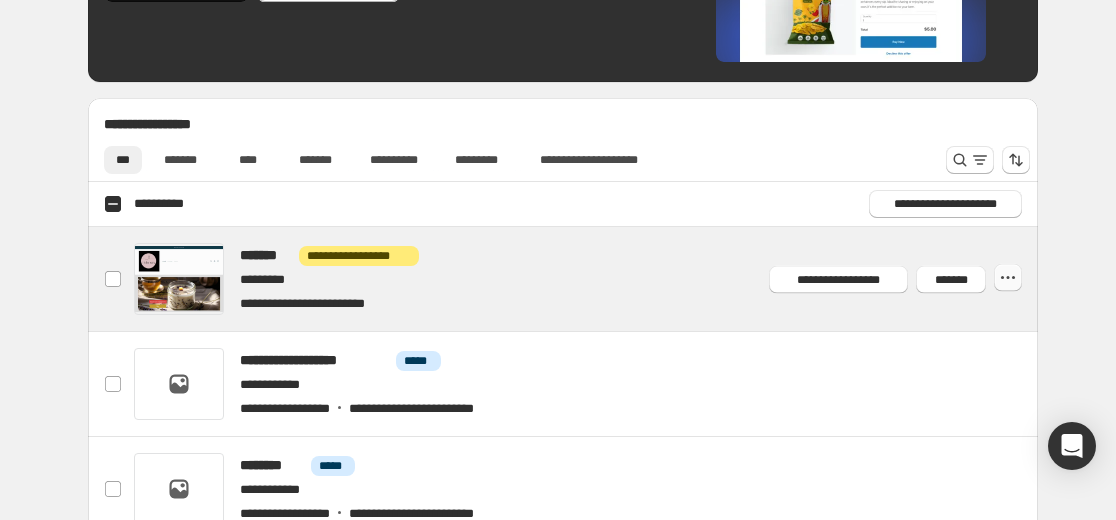 click 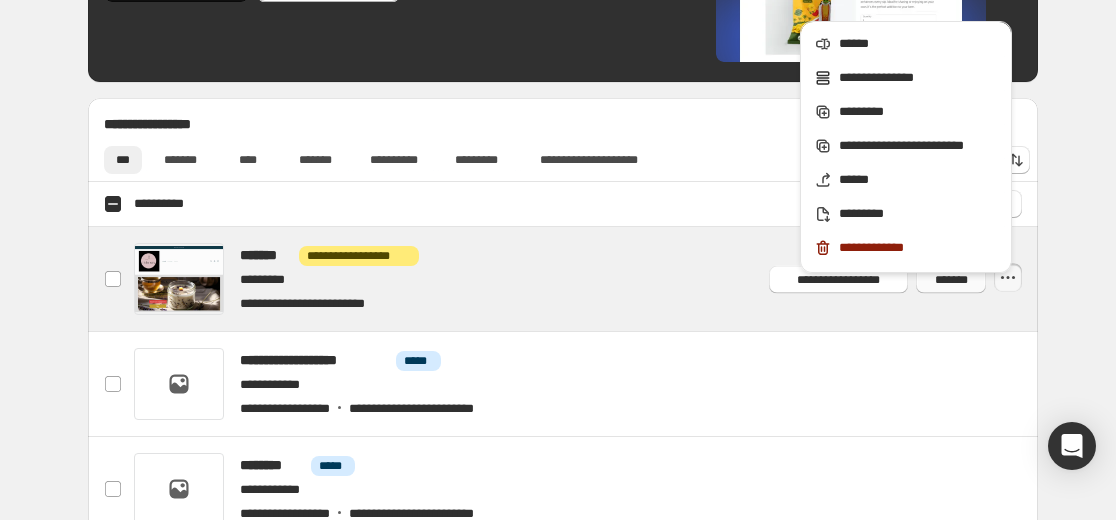 click on "*******" at bounding box center (951, 279) 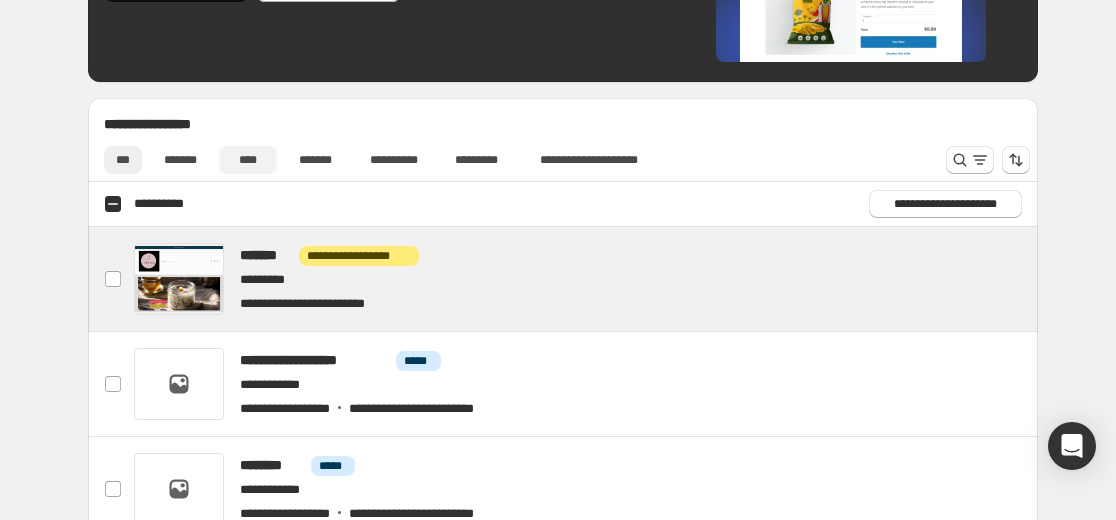 click on "****" at bounding box center (248, 160) 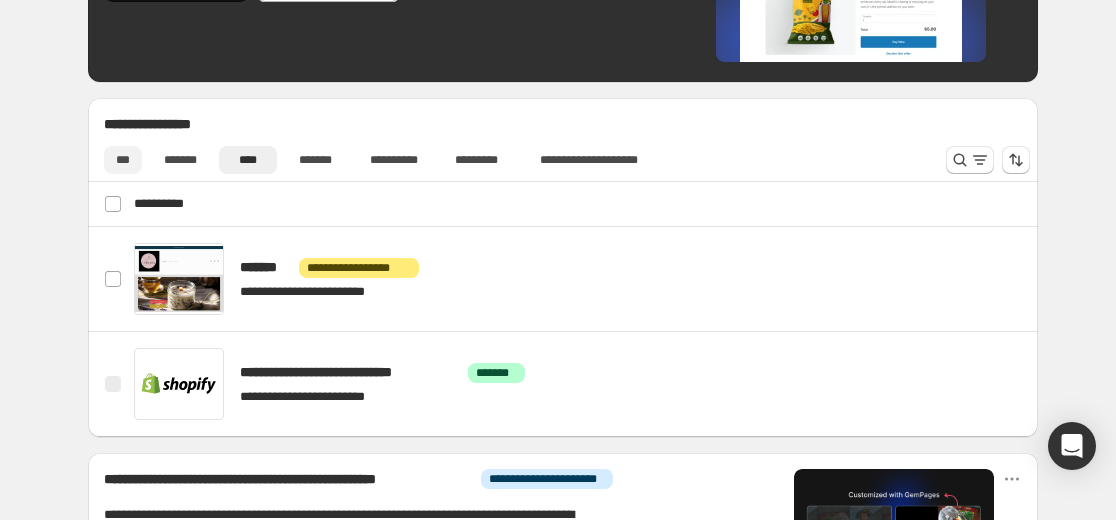 click on "***" at bounding box center (123, 160) 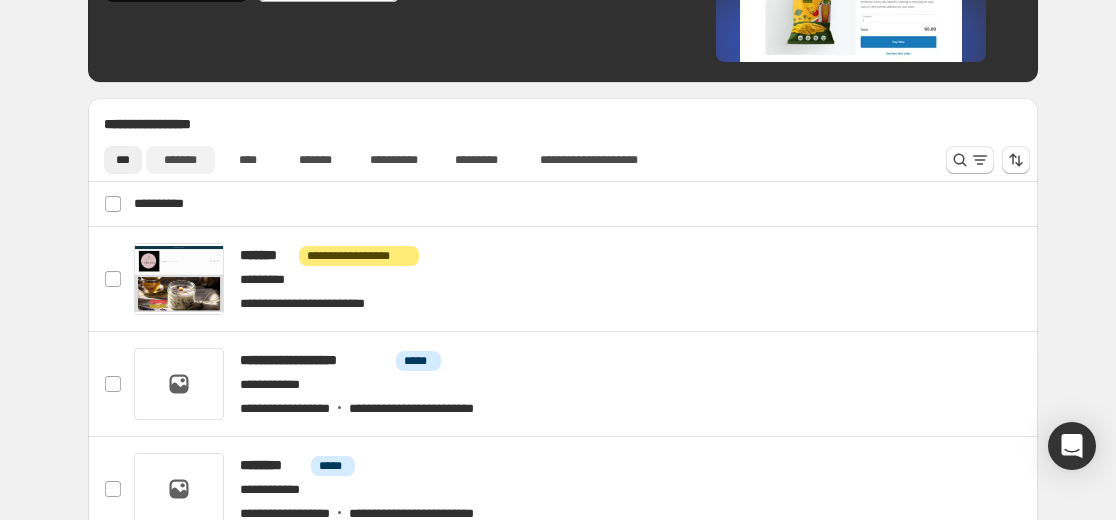 click on "*******" at bounding box center [180, 160] 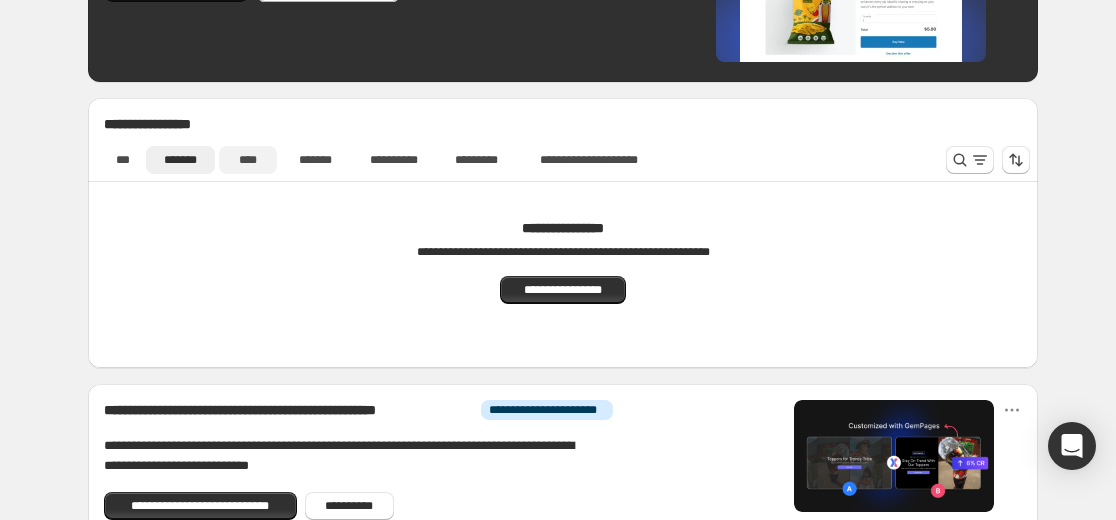 click on "****" at bounding box center [248, 160] 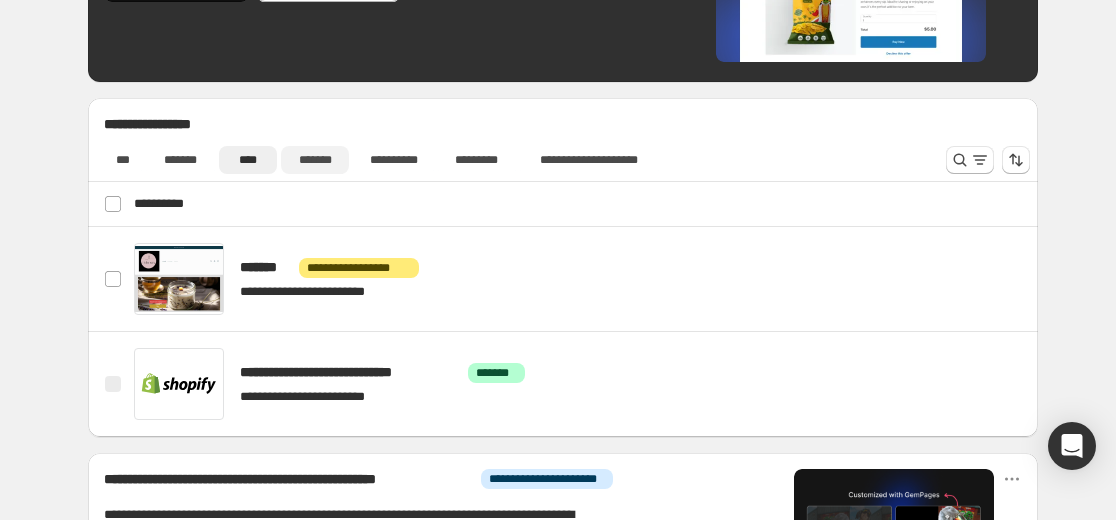 click on "*******" at bounding box center [315, 160] 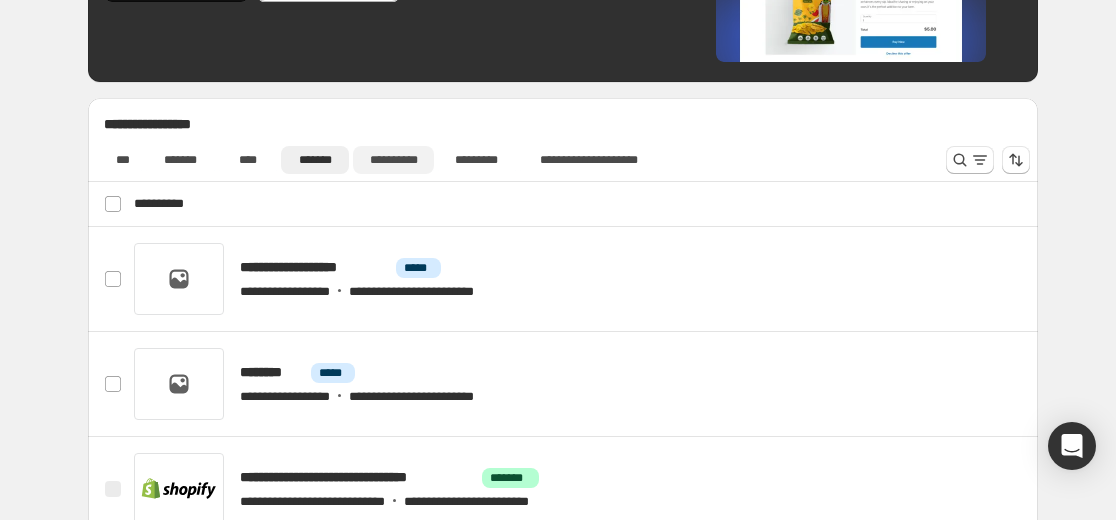 click on "**********" at bounding box center (393, 160) 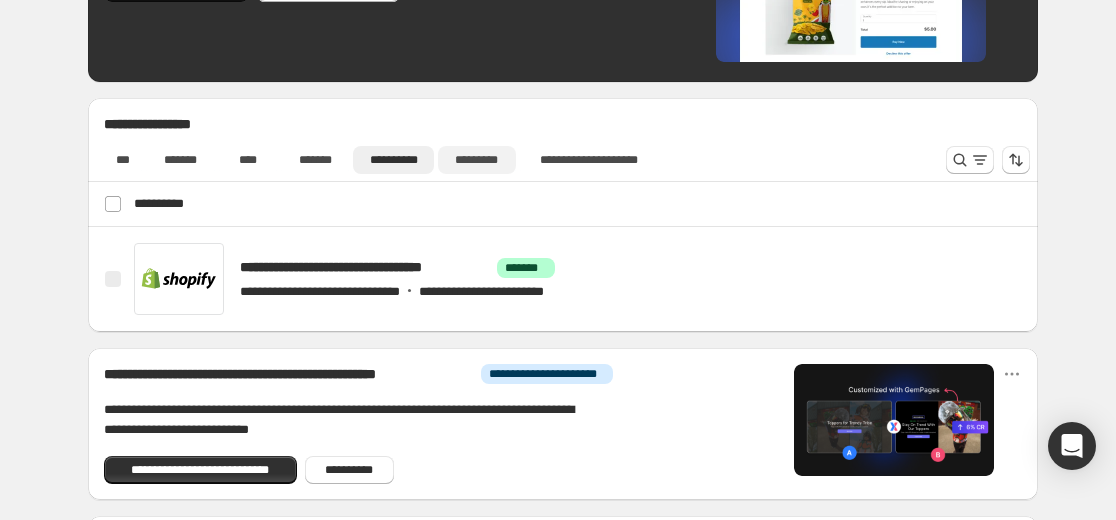 click on "*********" at bounding box center [477, 160] 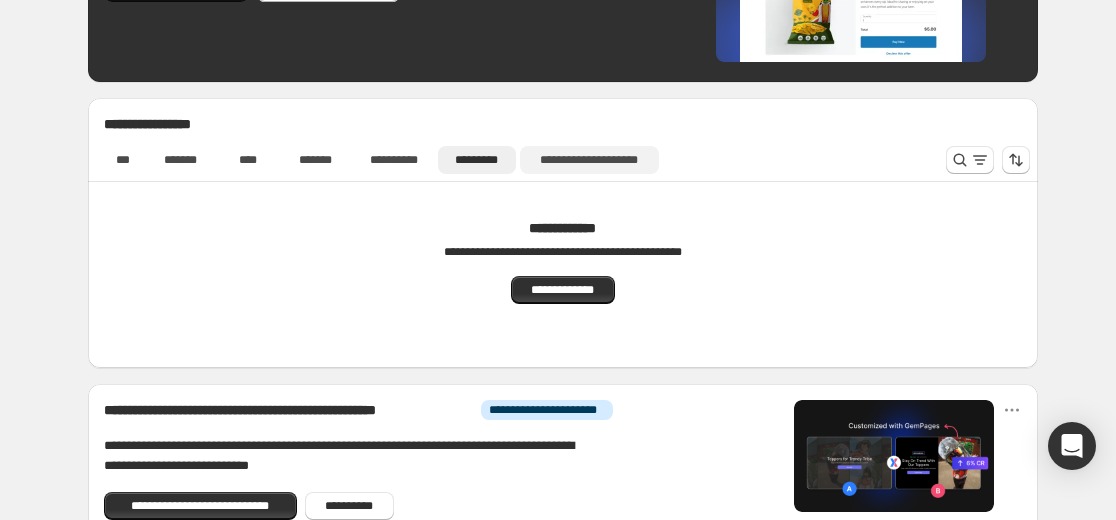 click on "**********" at bounding box center (589, 160) 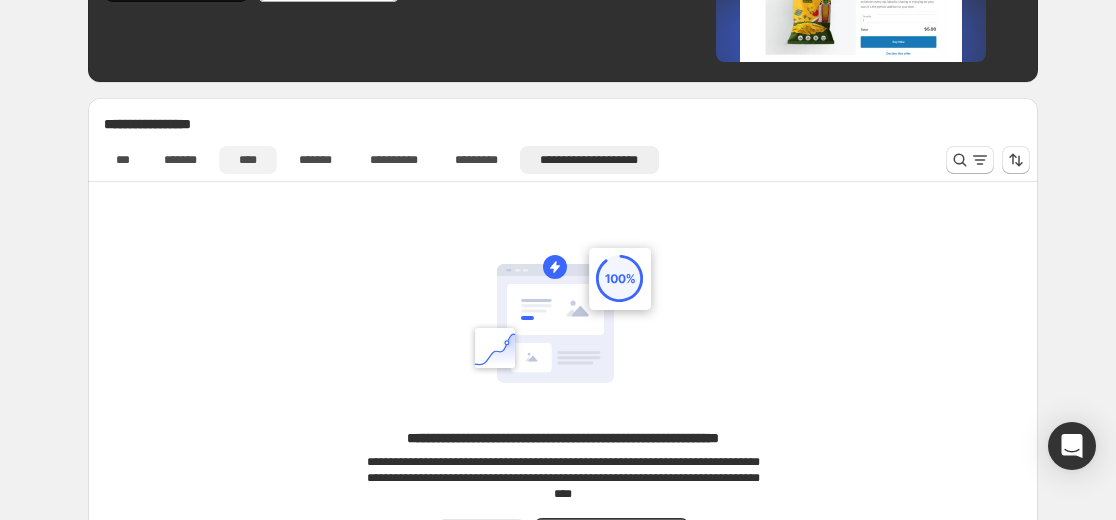 click on "****" at bounding box center [248, 160] 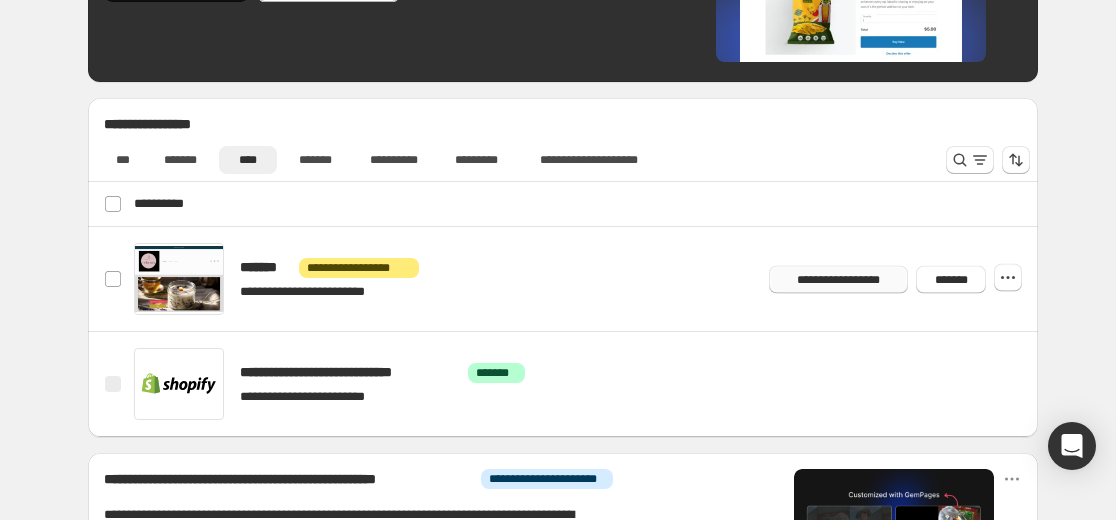 click on "**********" at bounding box center [838, 279] 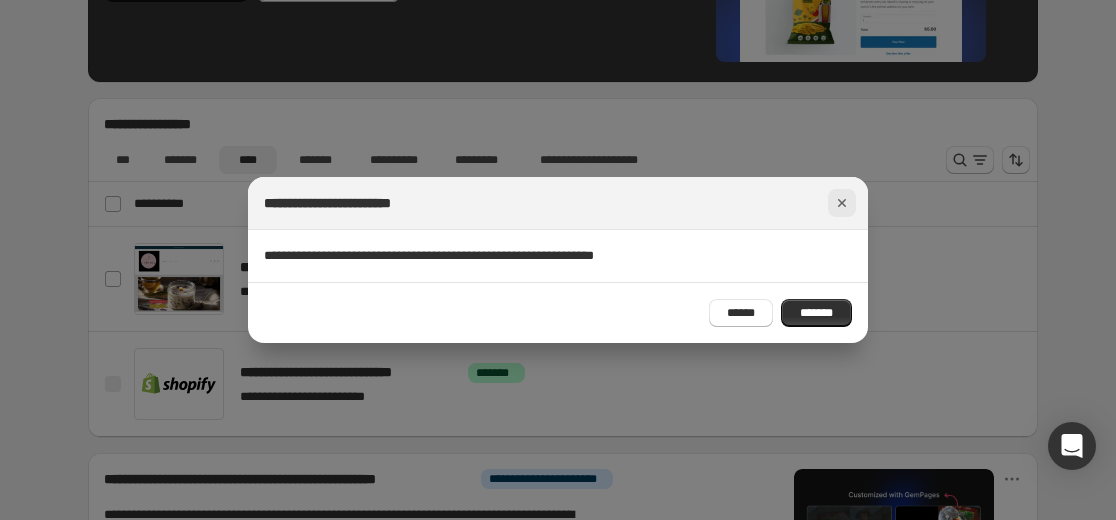 click 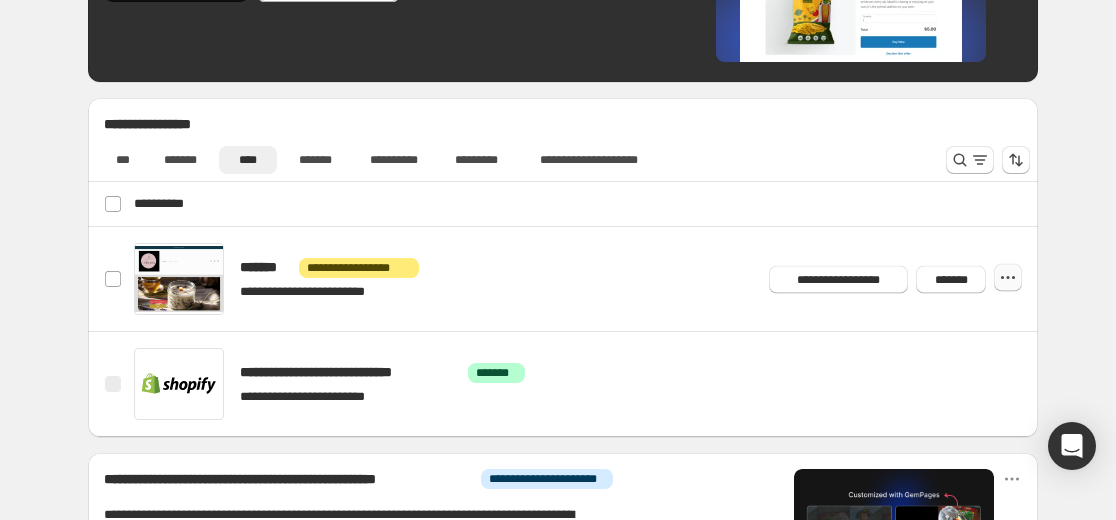 click 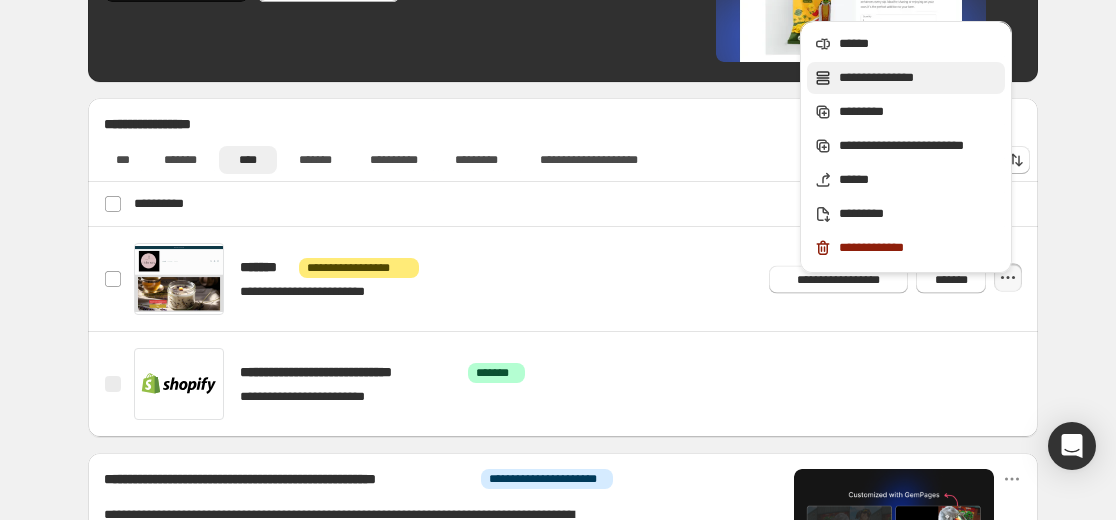 click on "**********" at bounding box center [919, 78] 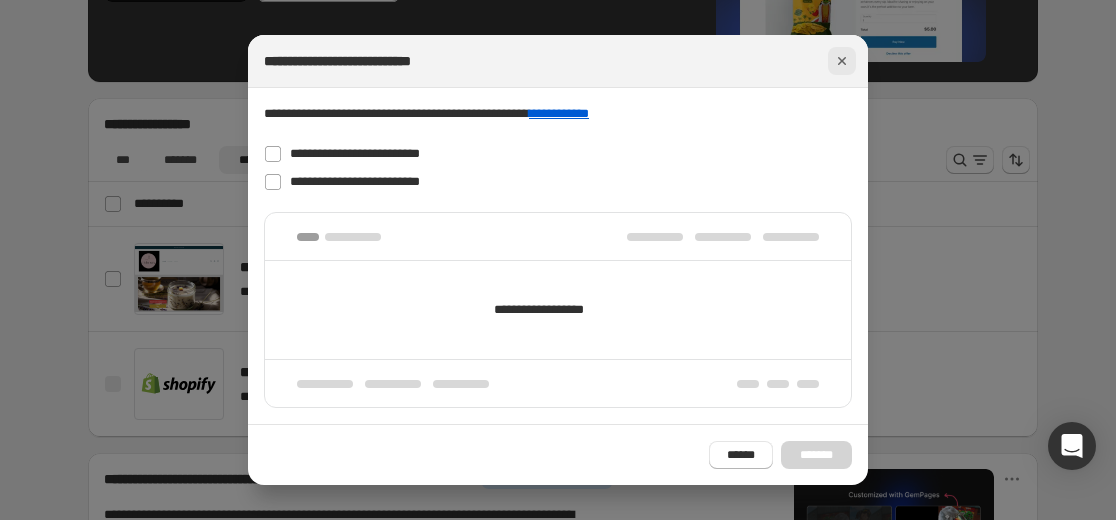 click 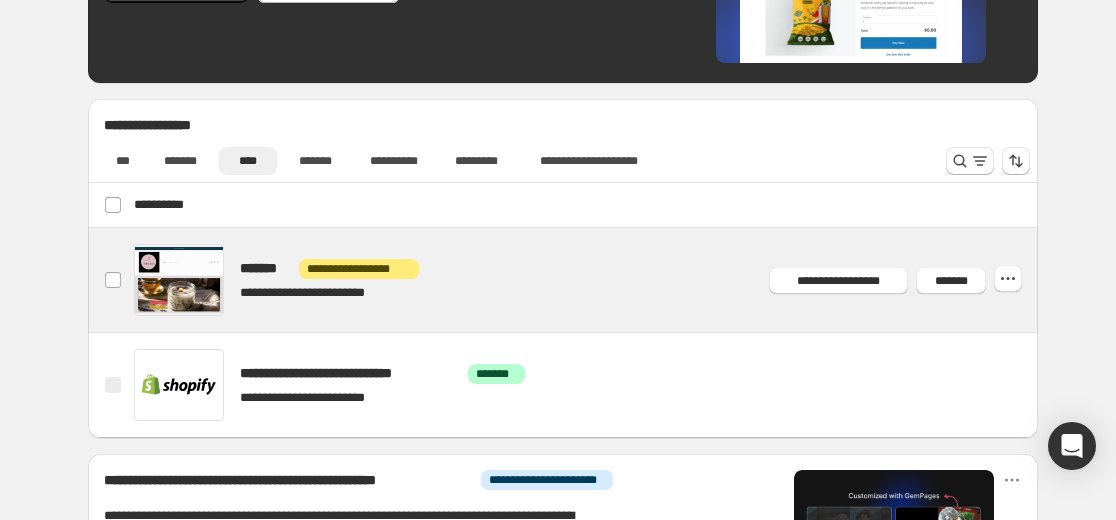 scroll, scrollTop: 898, scrollLeft: 0, axis: vertical 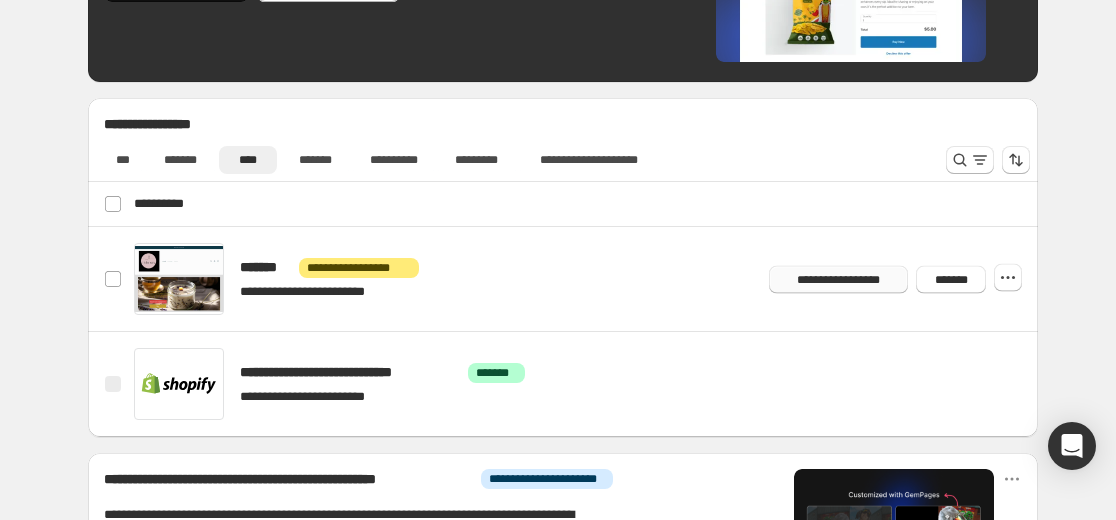 click on "**********" at bounding box center (838, 279) 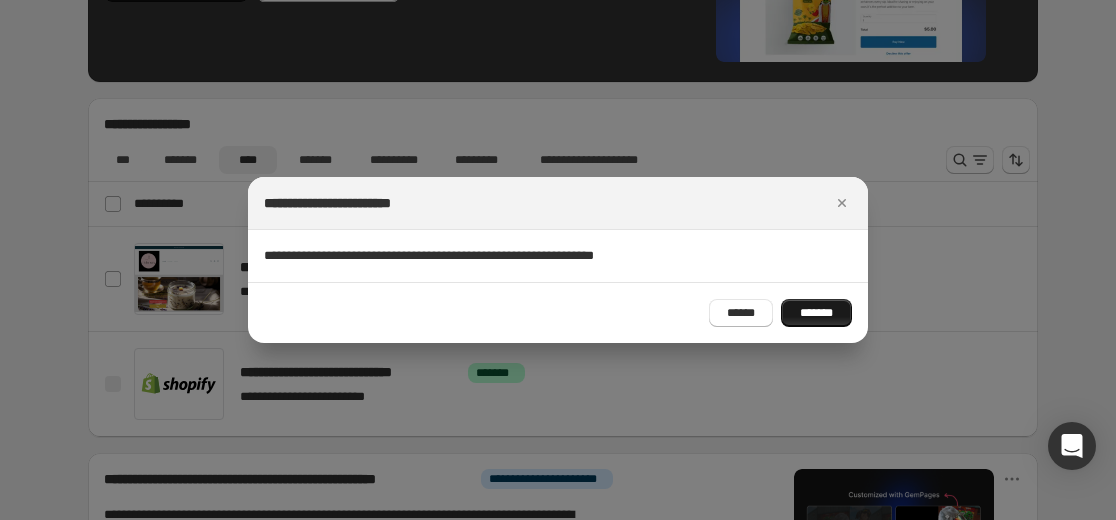 click on "*******" at bounding box center [816, 313] 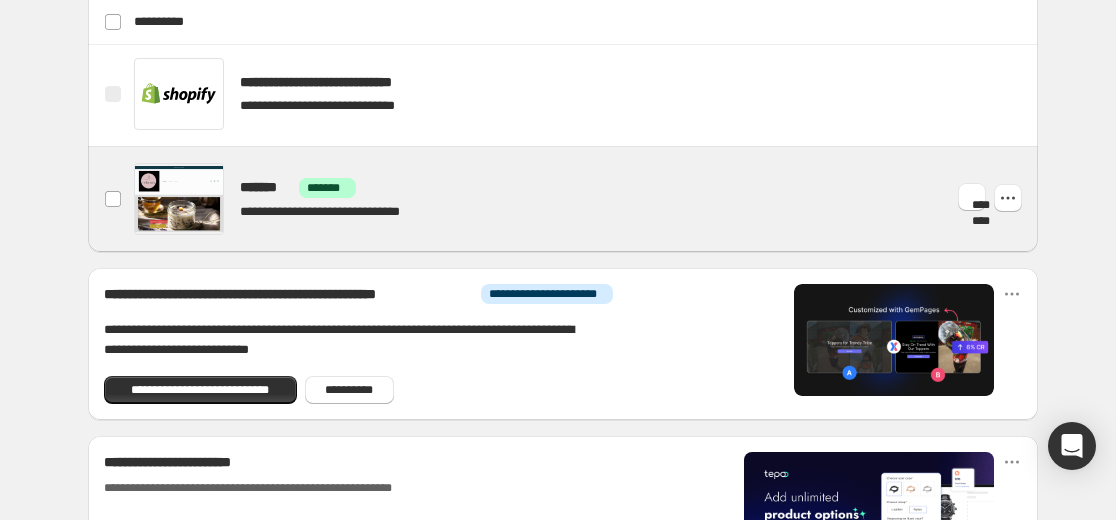 scroll, scrollTop: 1098, scrollLeft: 0, axis: vertical 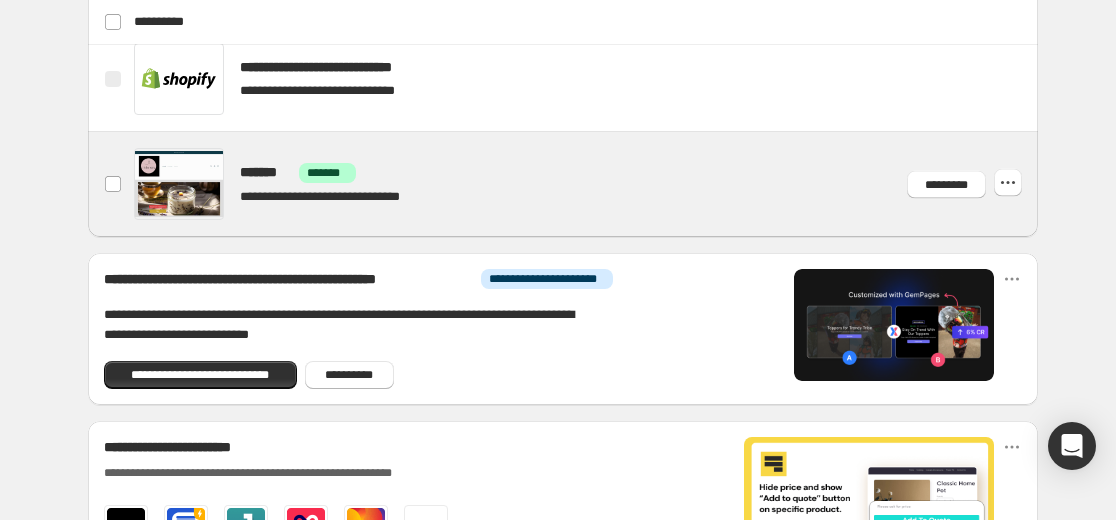 click at bounding box center (587, 184) 